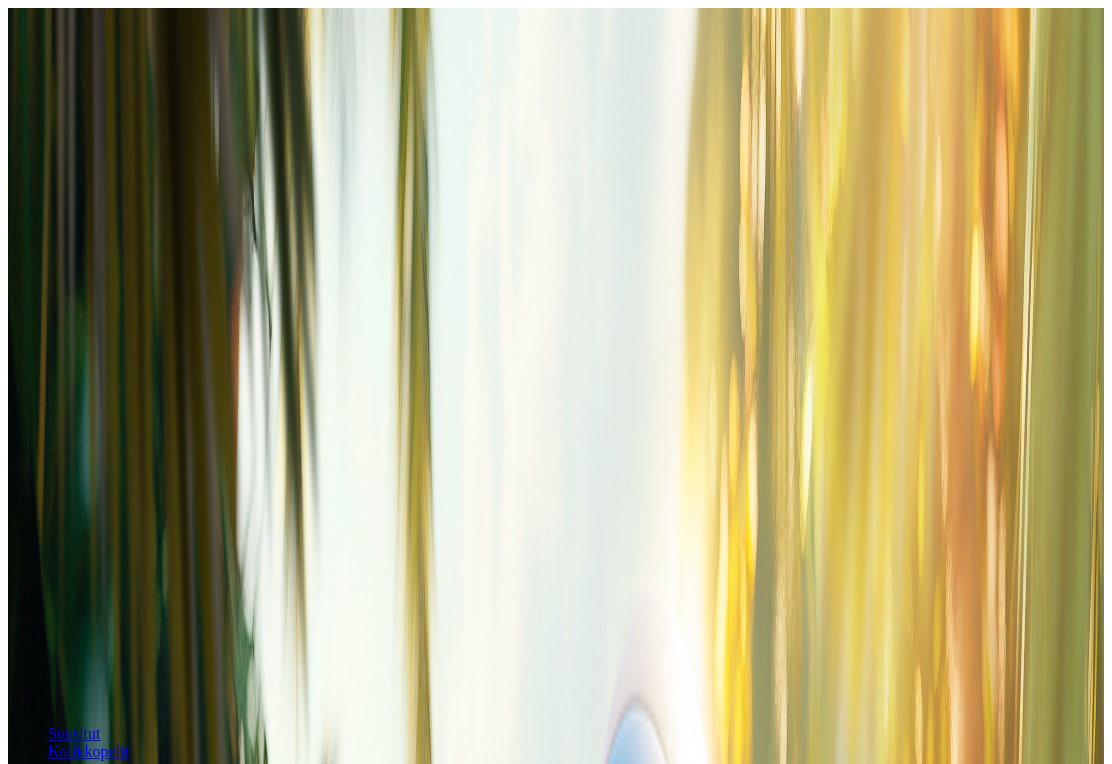 scroll, scrollTop: 0, scrollLeft: 0, axis: both 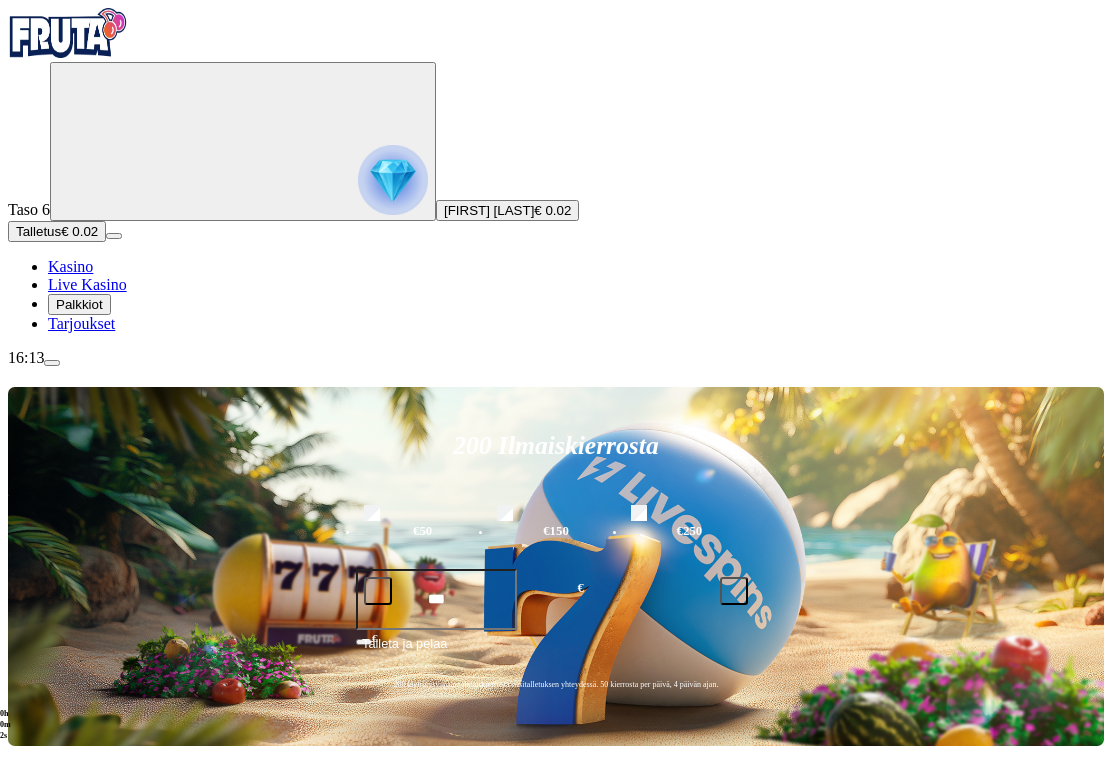 click on "Palkkiot" at bounding box center [79, 304] 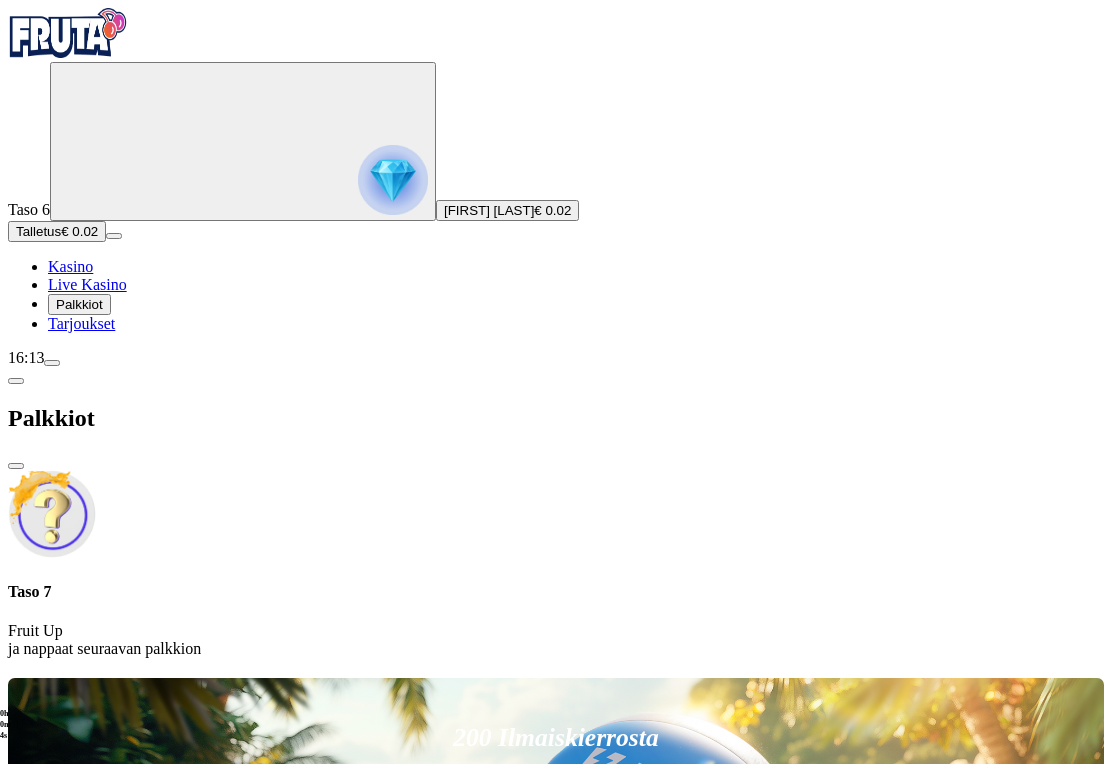 click at bounding box center [16, 466] 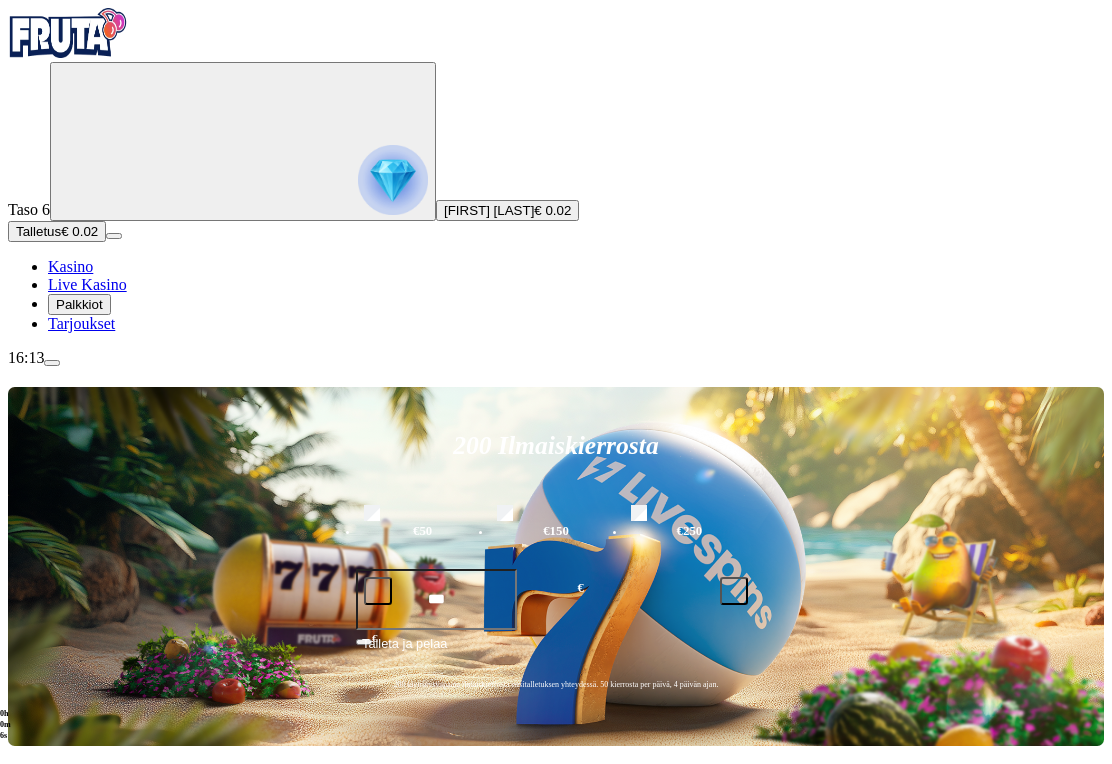 click on "Talletus" at bounding box center (38, 231) 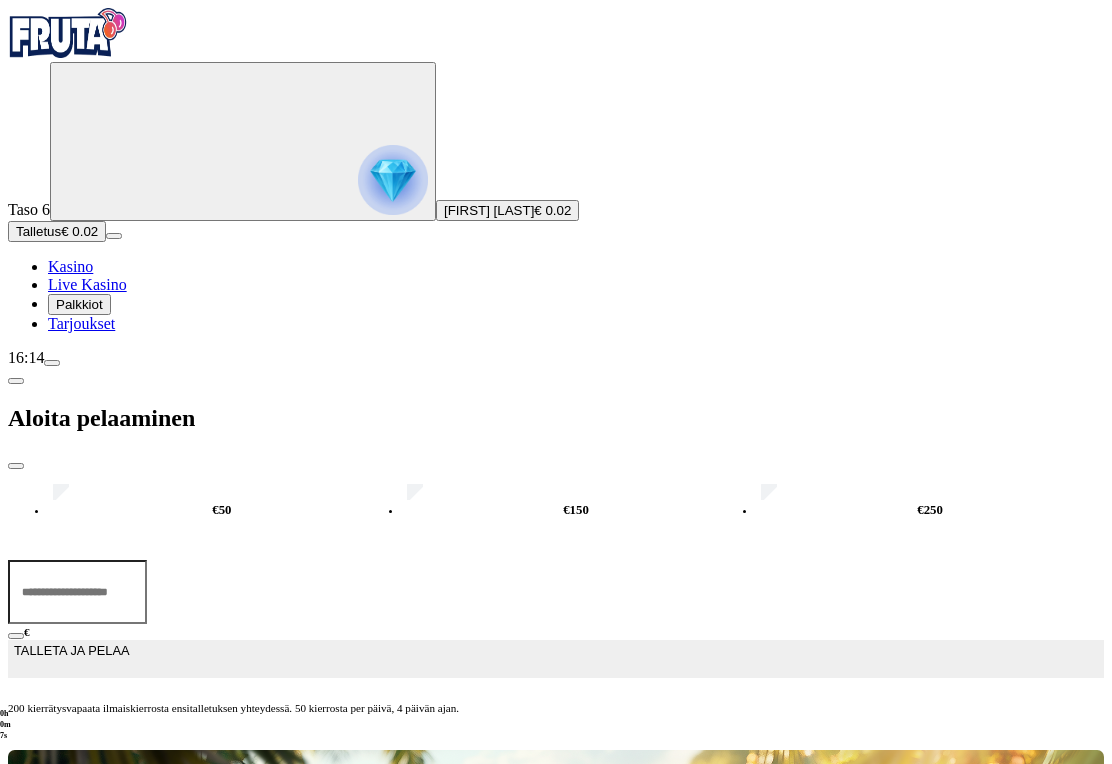click on "***" at bounding box center [77, 592] 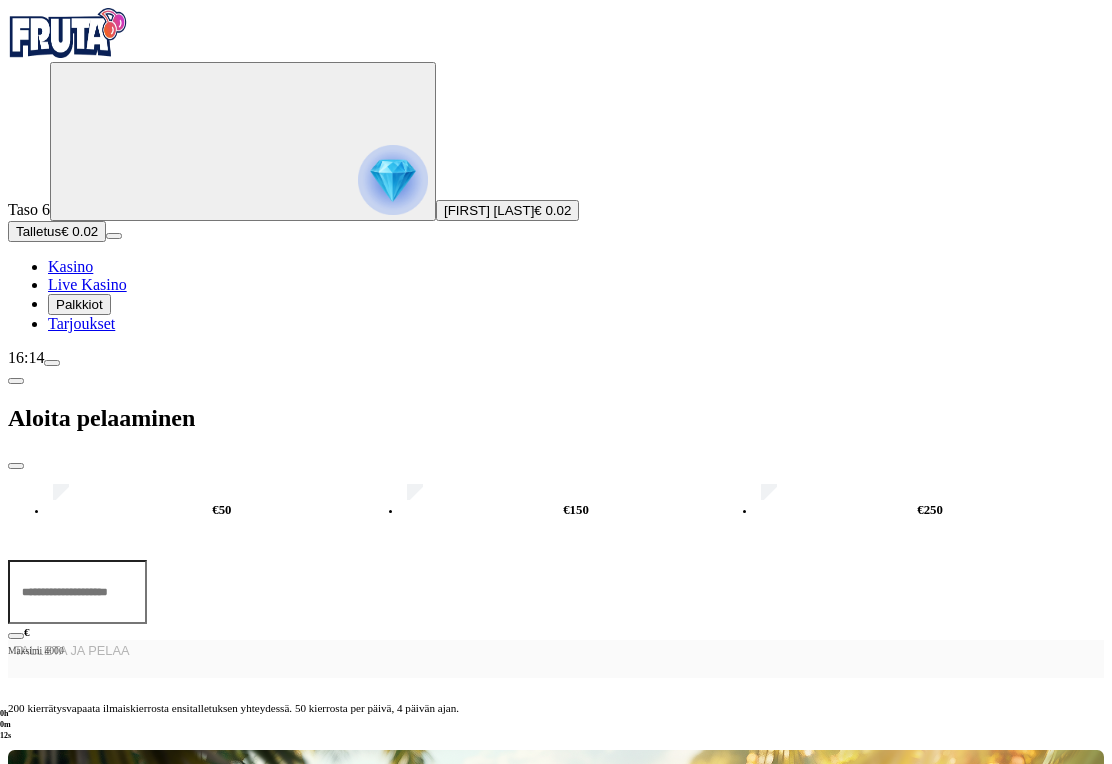 click on "****" at bounding box center (77, 592) 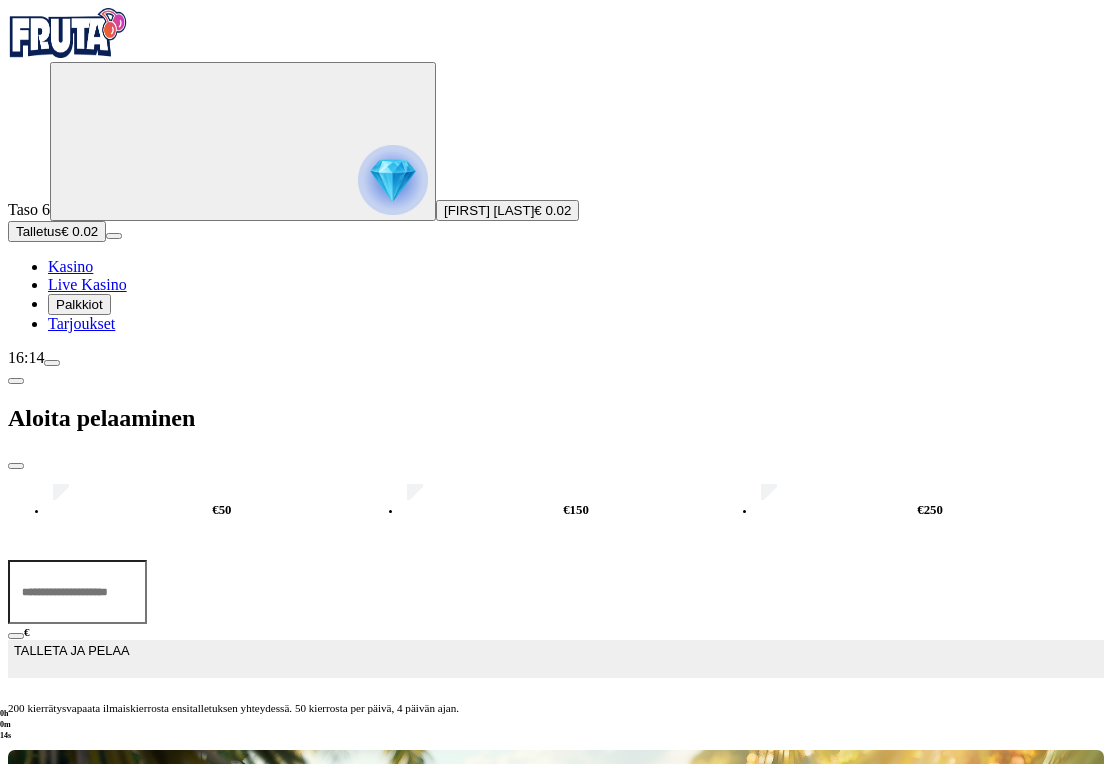 type on "*" 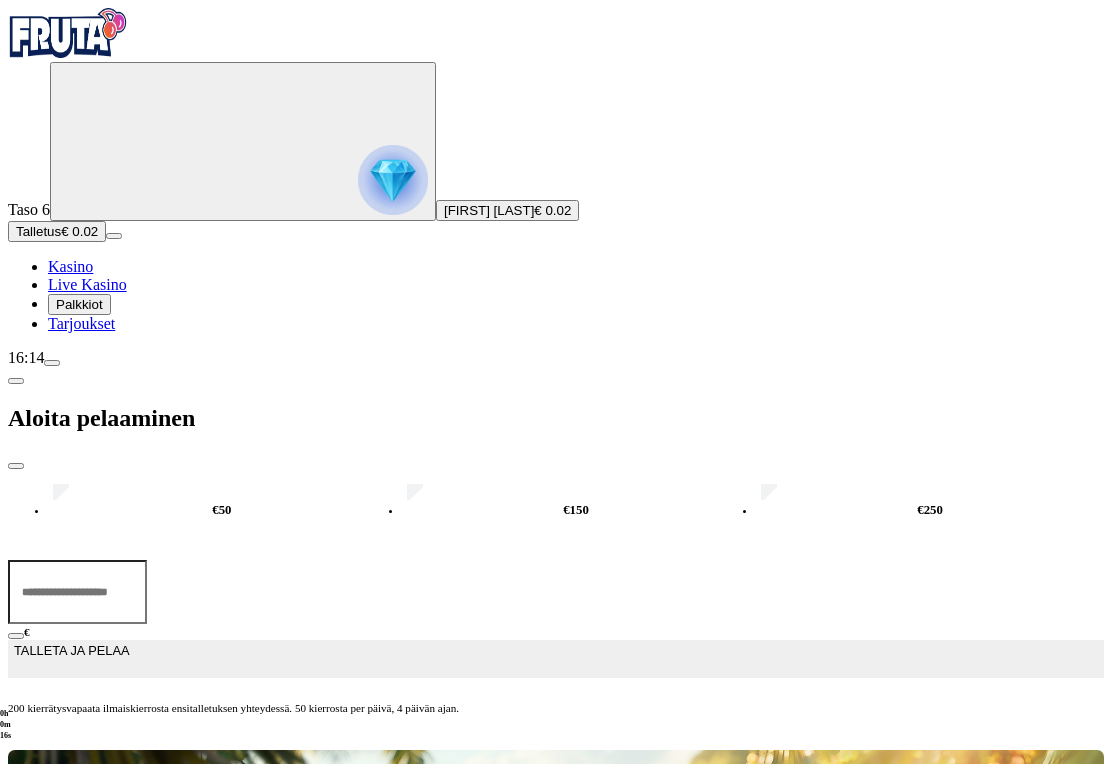 type on "**" 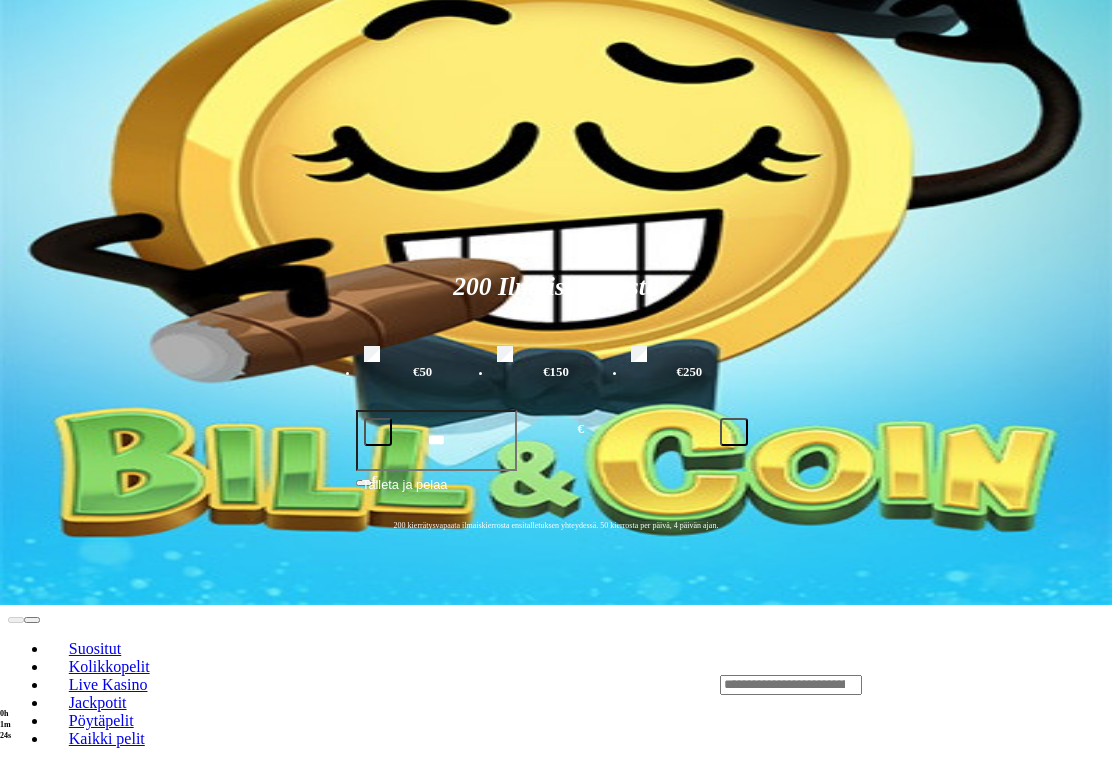 scroll, scrollTop: 149, scrollLeft: 0, axis: vertical 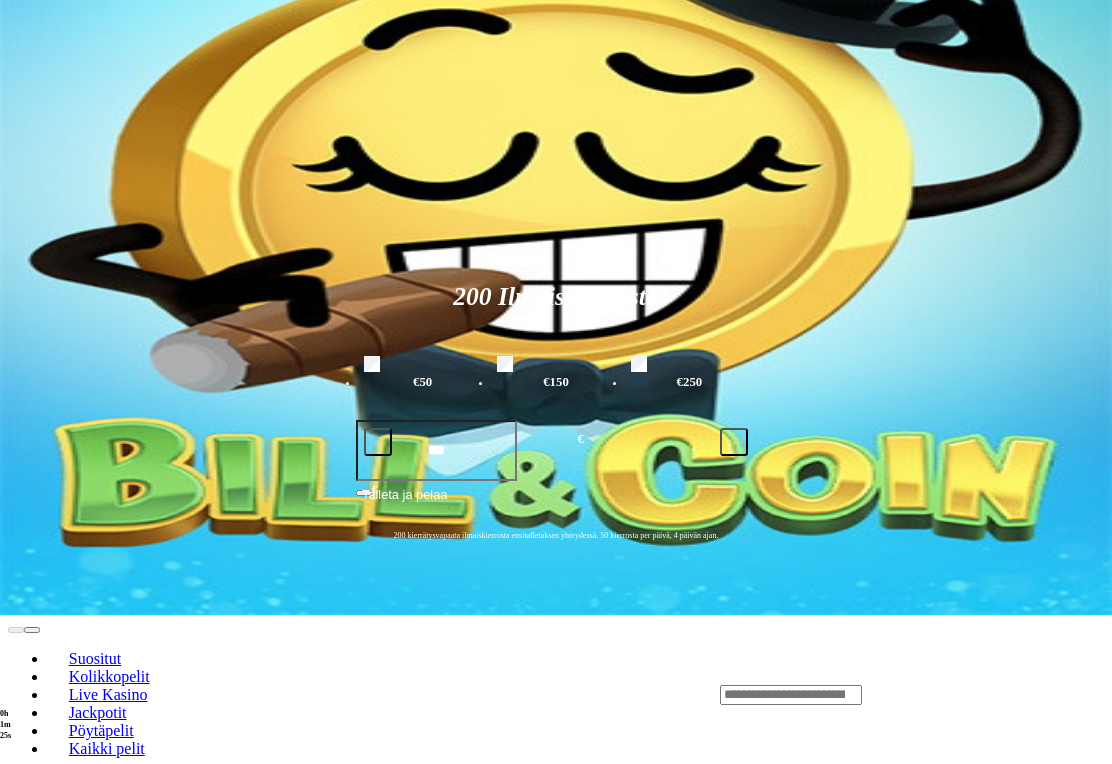 click on "Pelaa nyt" at bounding box center (77, 1295) 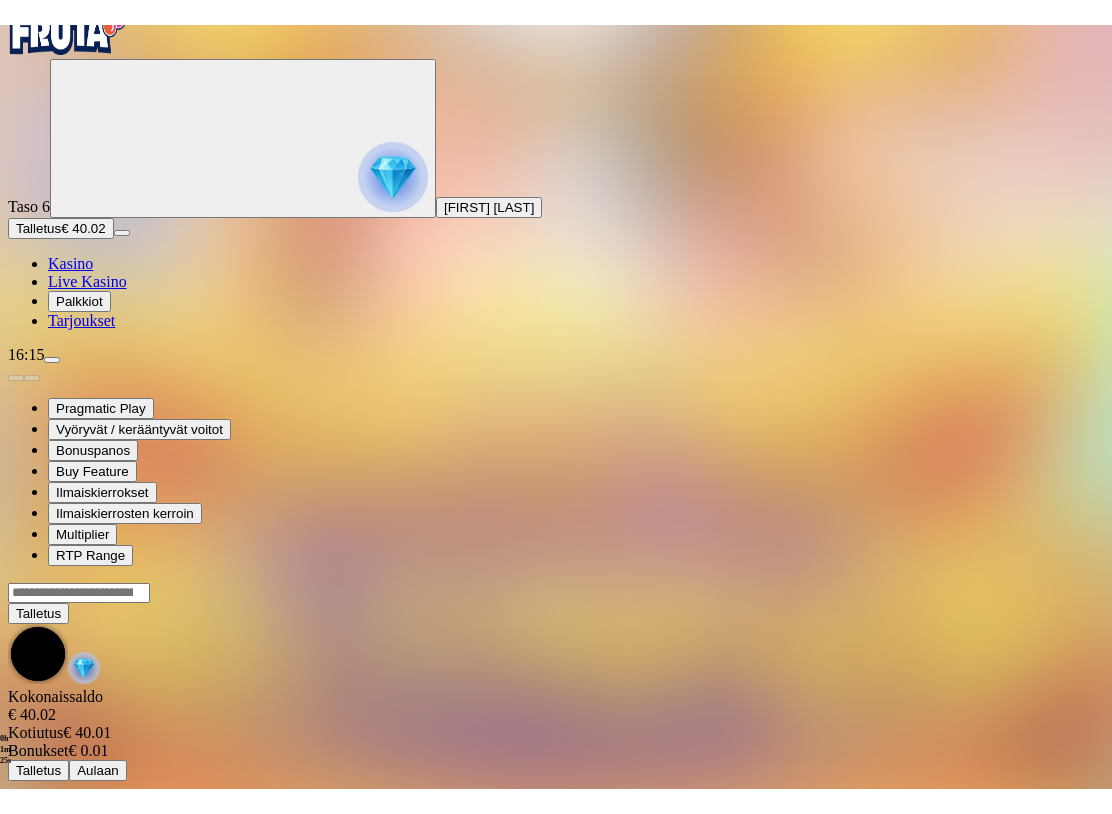 scroll, scrollTop: 0, scrollLeft: 0, axis: both 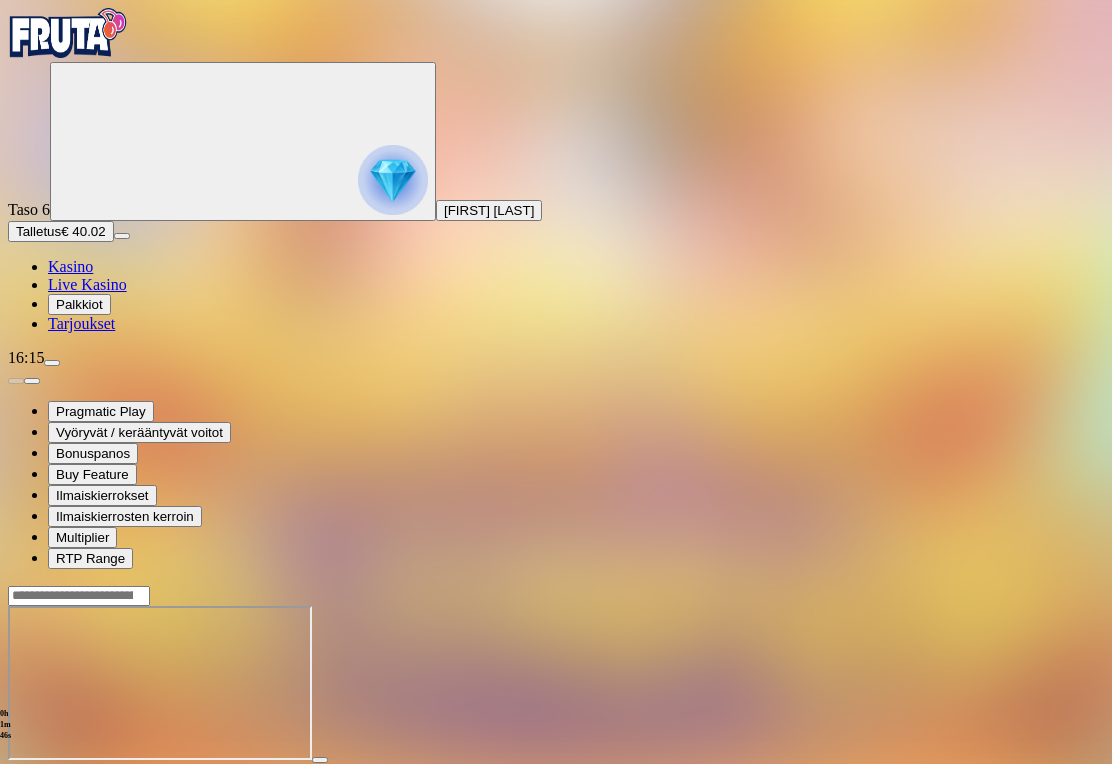 click at bounding box center [48, 778] 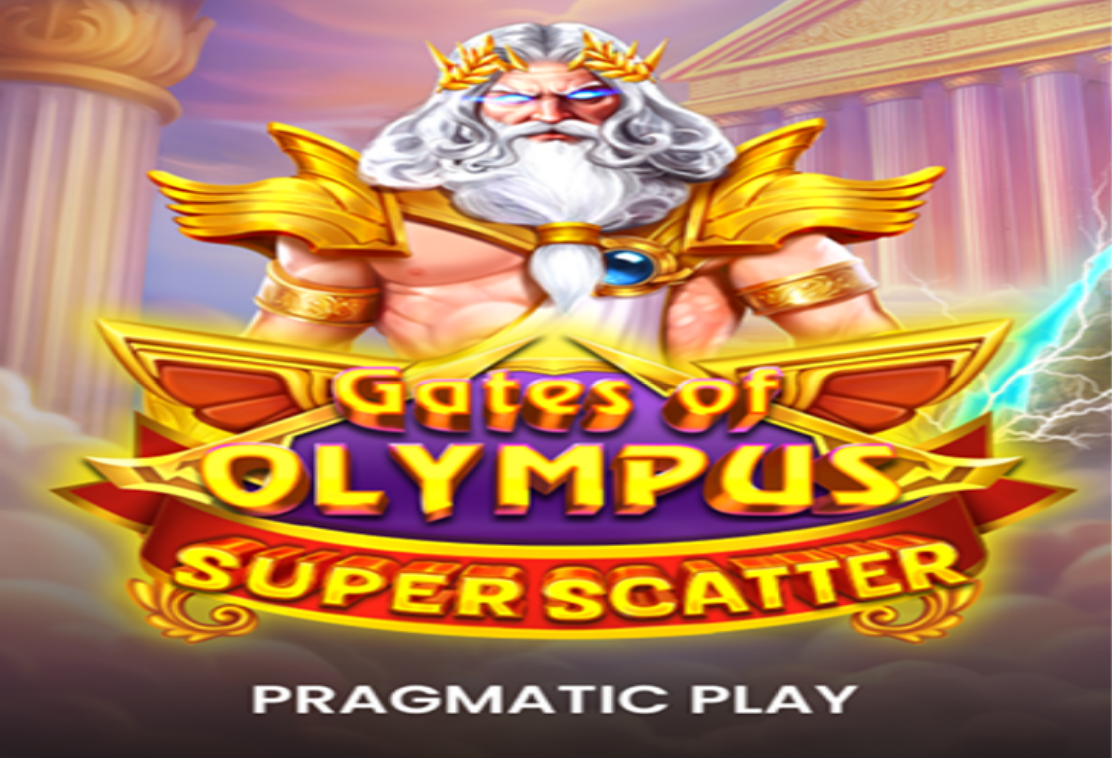 scroll, scrollTop: 0, scrollLeft: 0, axis: both 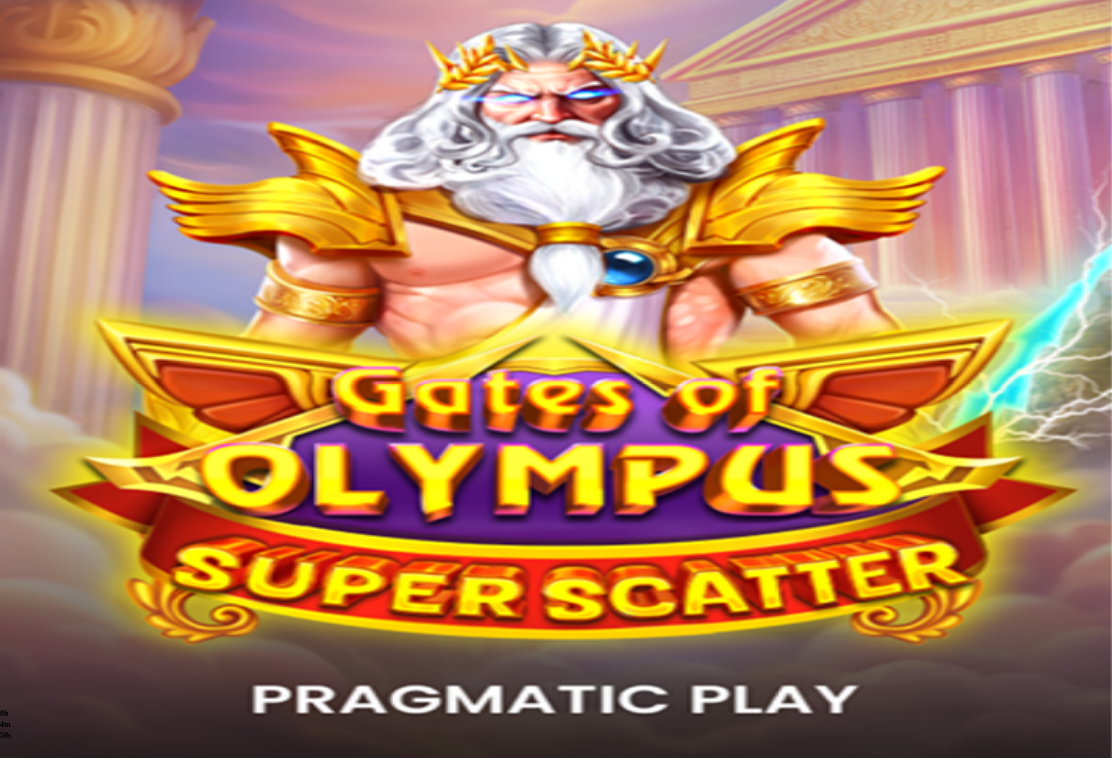 click at bounding box center [48, 772] 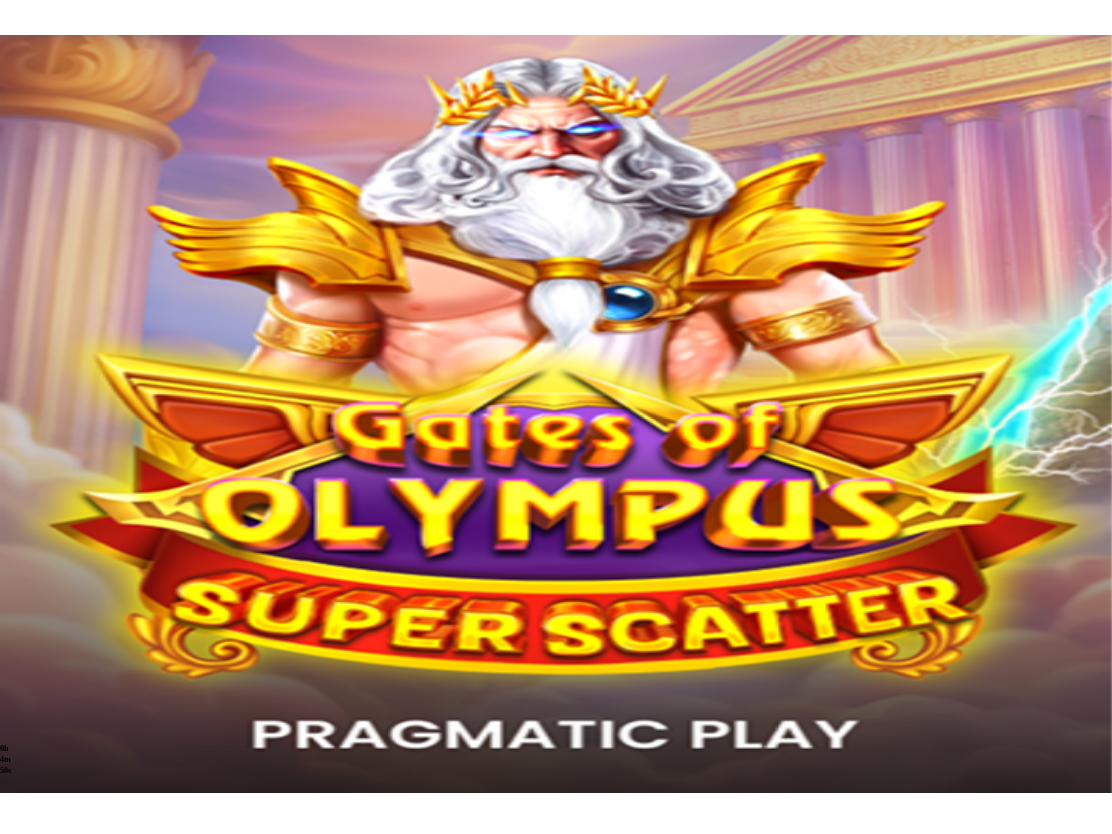 scroll, scrollTop: 0, scrollLeft: 0, axis: both 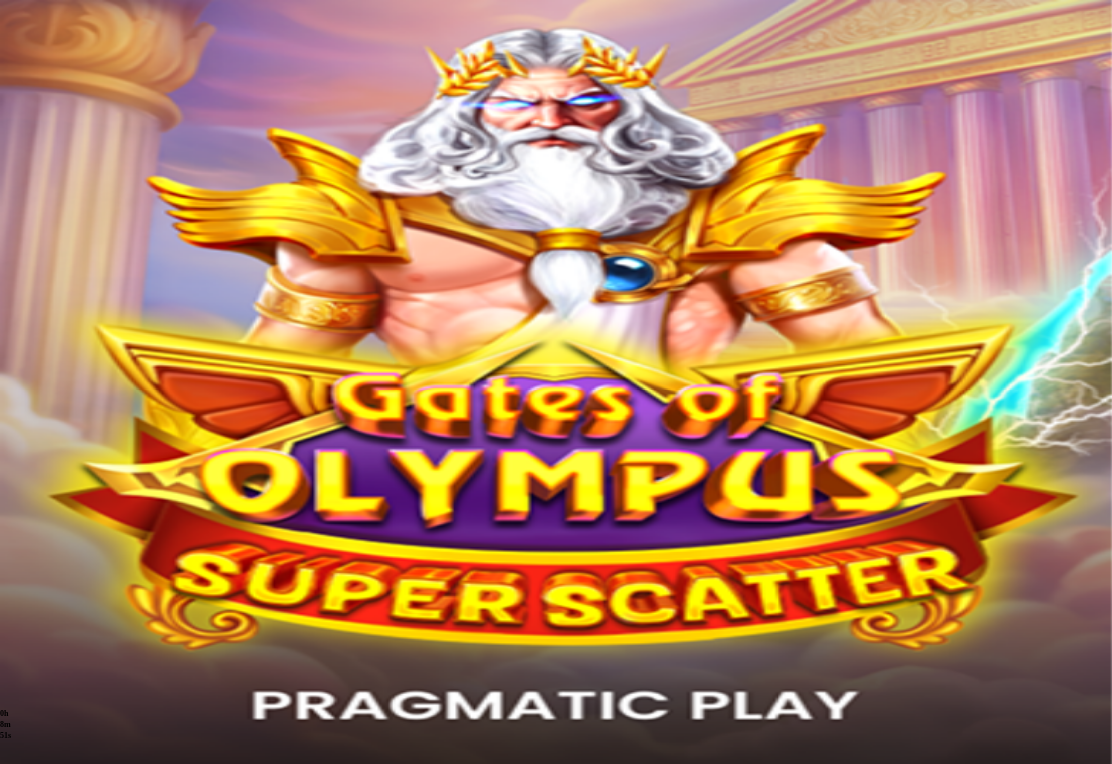 click at bounding box center [16, 778] 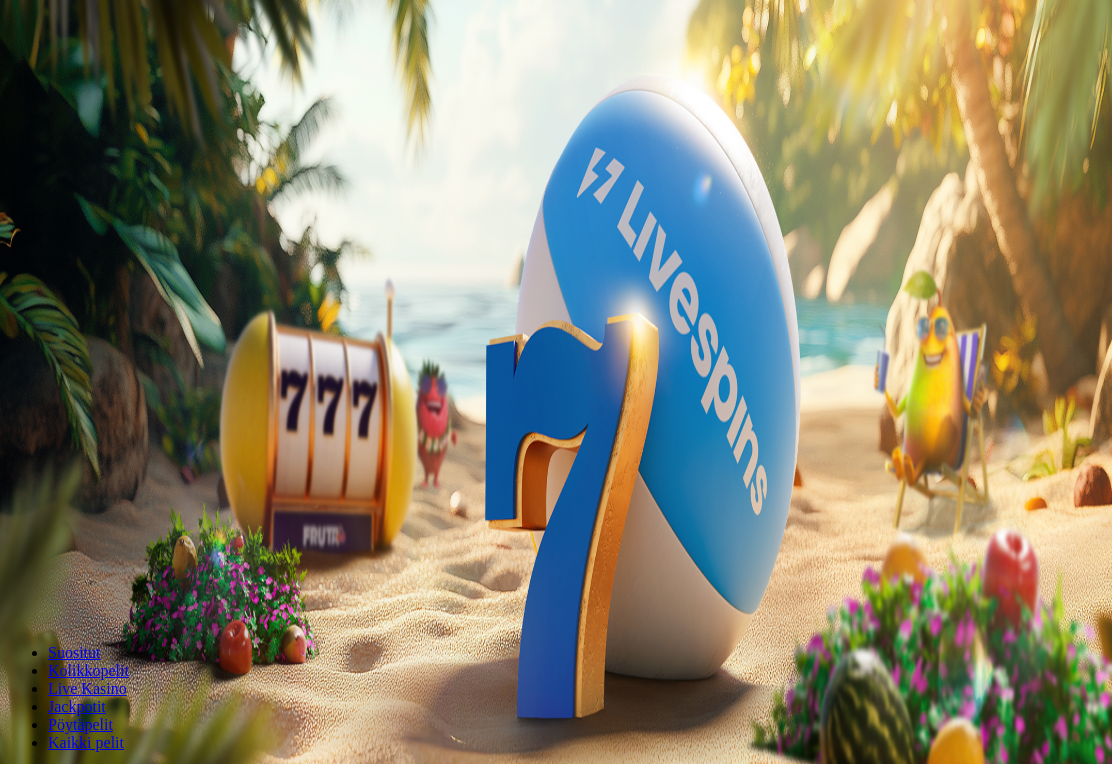 scroll, scrollTop: 0, scrollLeft: 0, axis: both 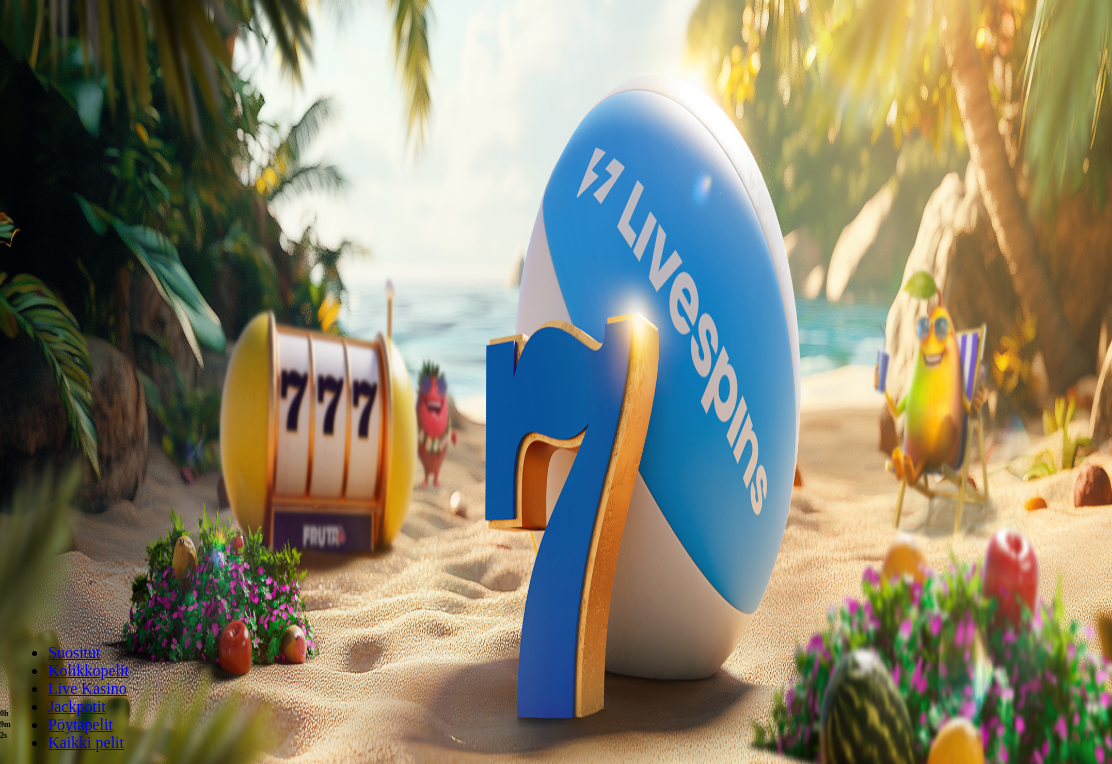 click at bounding box center [52, 363] 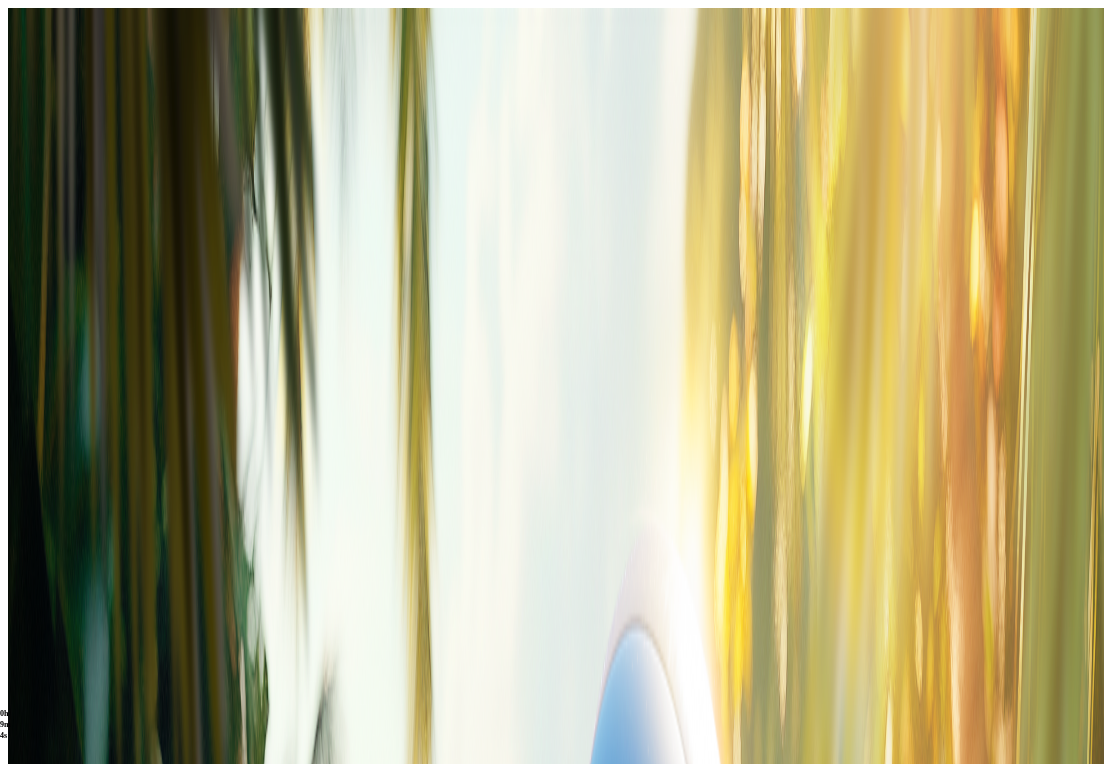click on "Kotiutus" at bounding box center [40, 612] 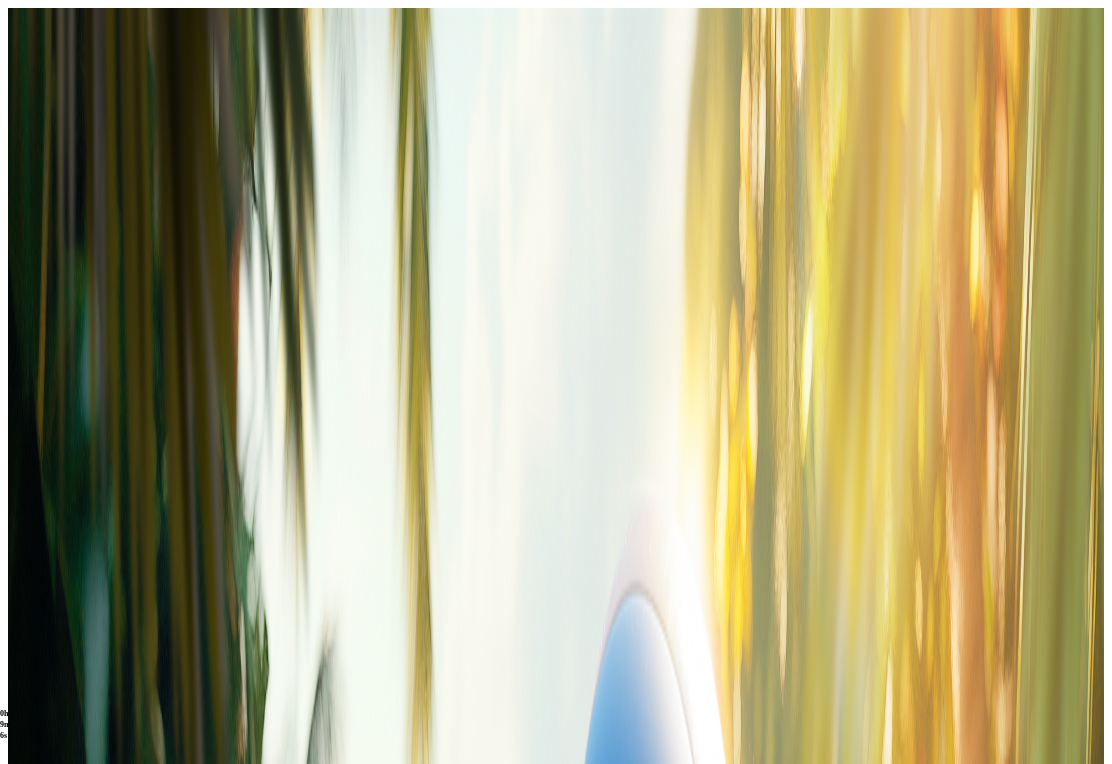 click at bounding box center [79, 525] 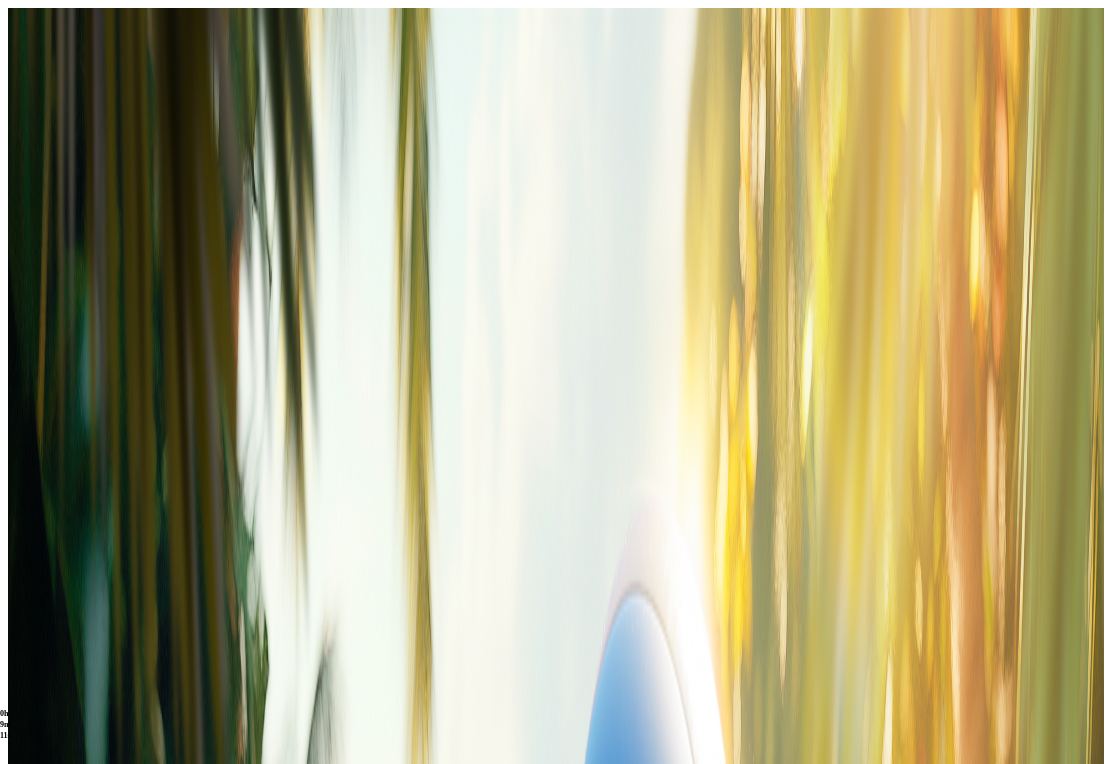 type on "***" 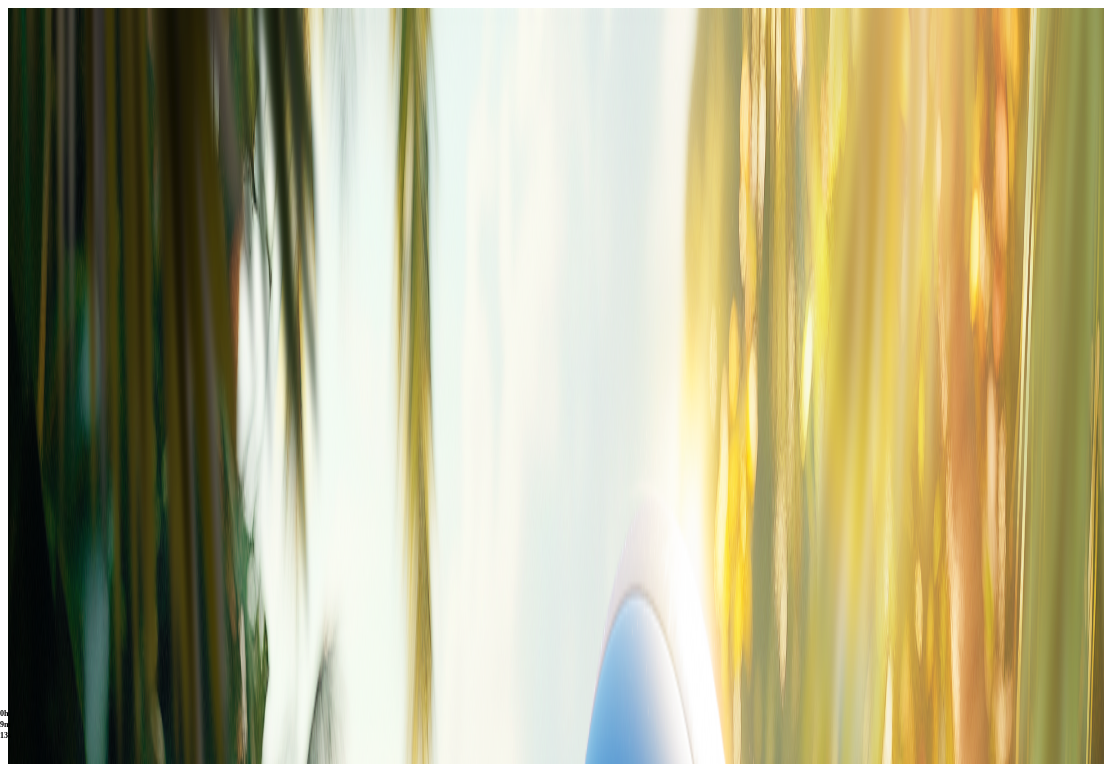 click at bounding box center (16, 466) 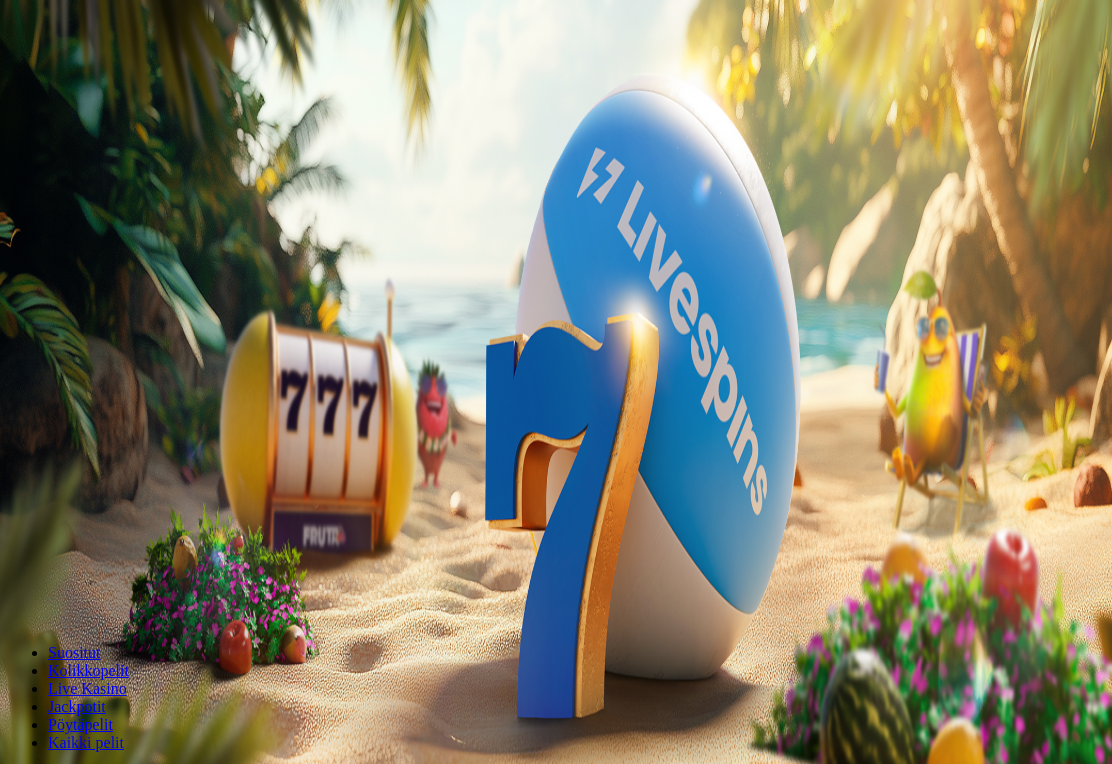 scroll, scrollTop: 0, scrollLeft: 0, axis: both 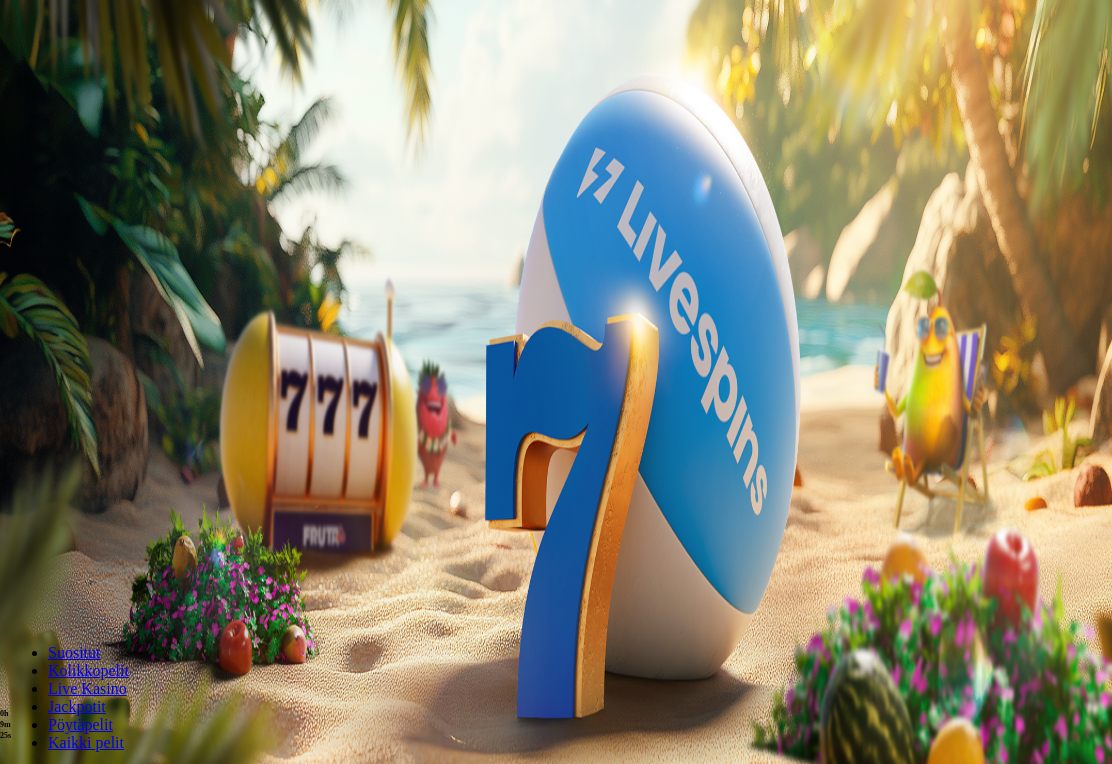 click on "Pelaa nyt" at bounding box center (77, 1099) 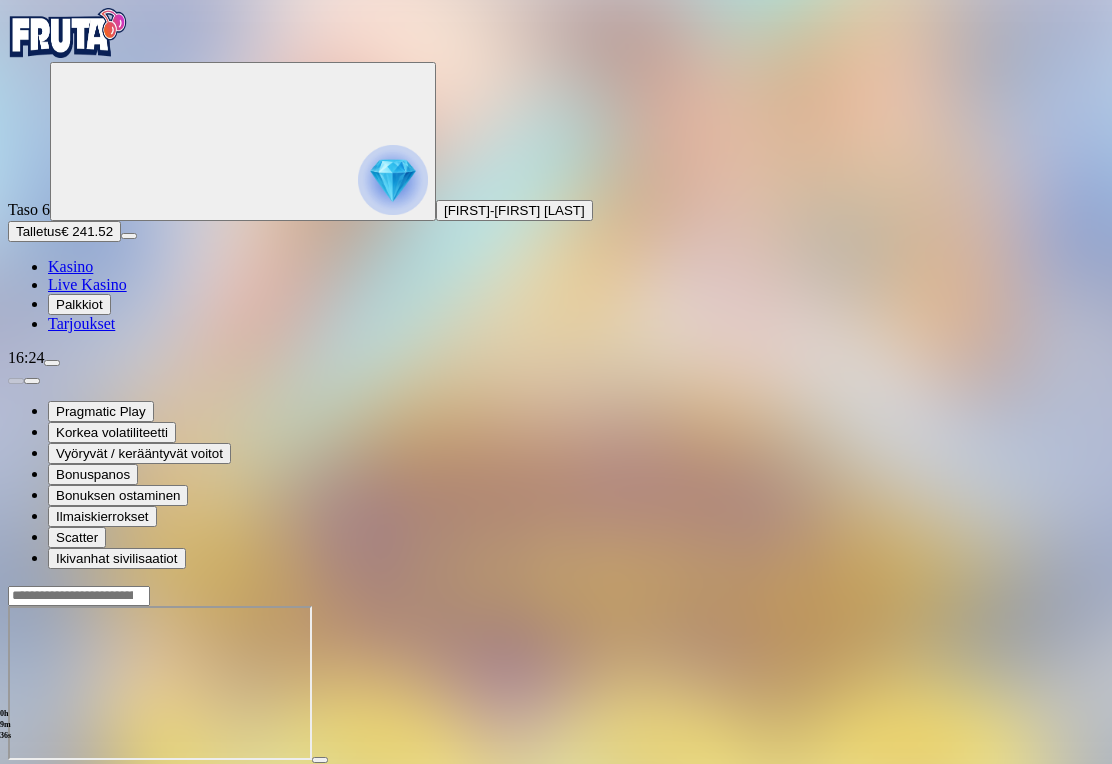 click at bounding box center (48, 778) 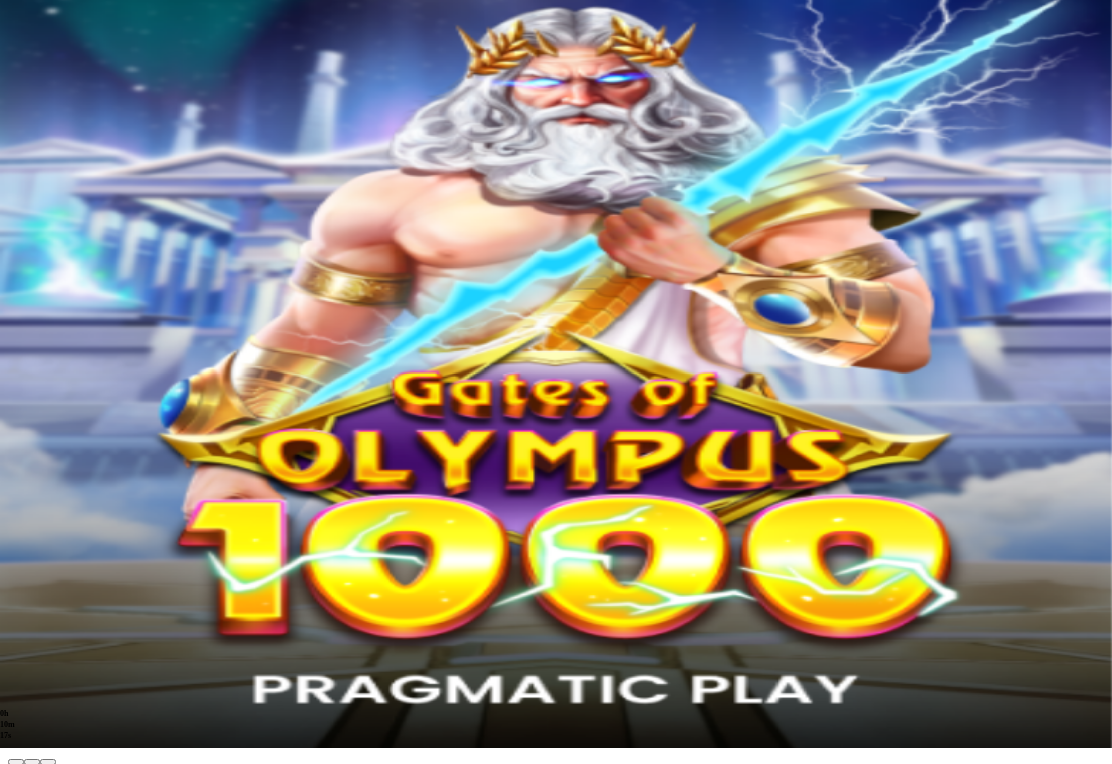 scroll, scrollTop: 16, scrollLeft: 0, axis: vertical 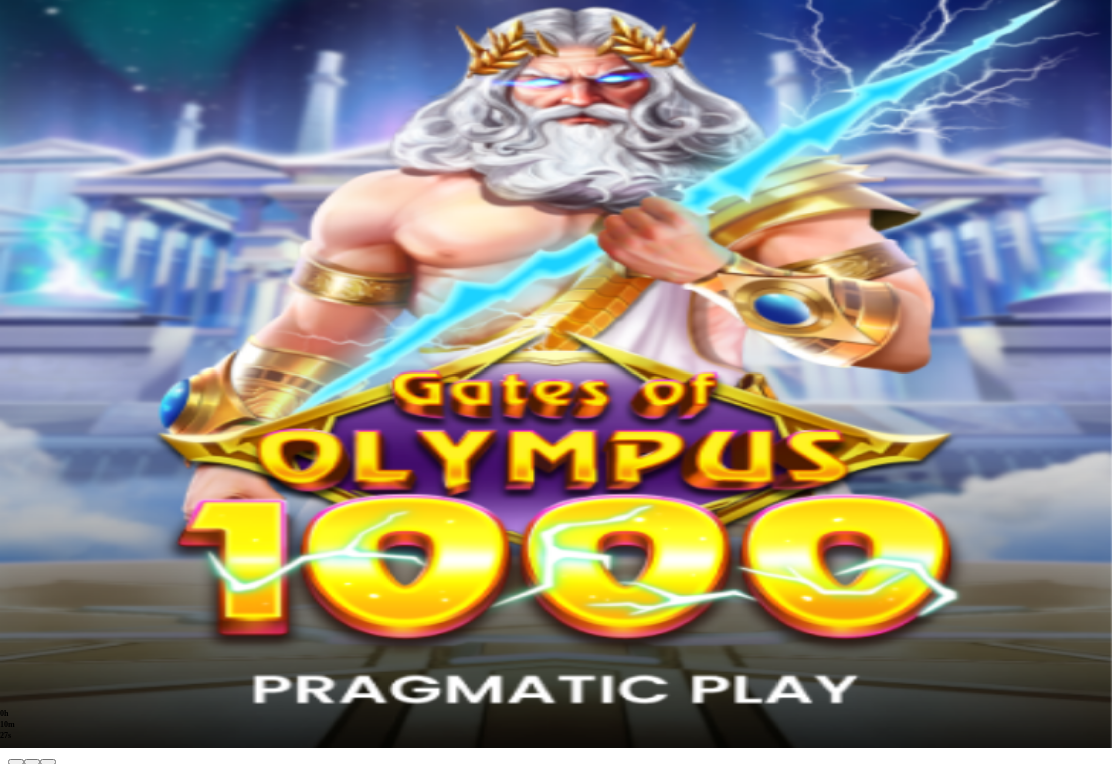 click at bounding box center [48, 762] 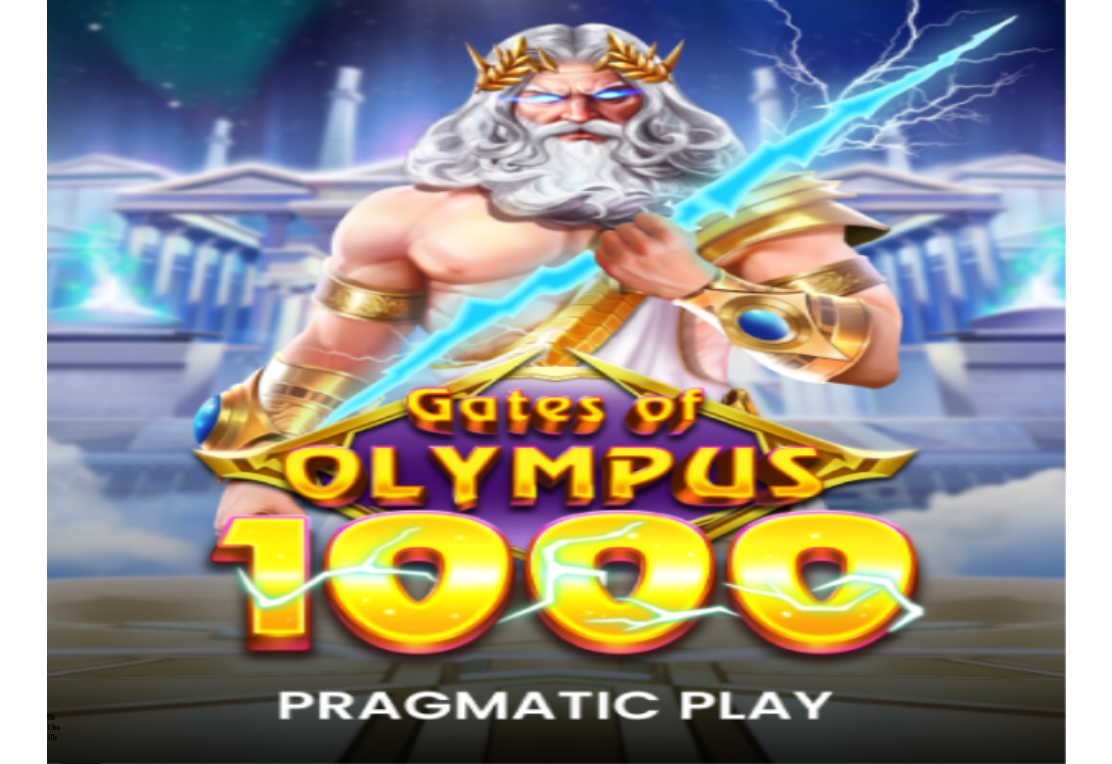 scroll, scrollTop: 16, scrollLeft: 0, axis: vertical 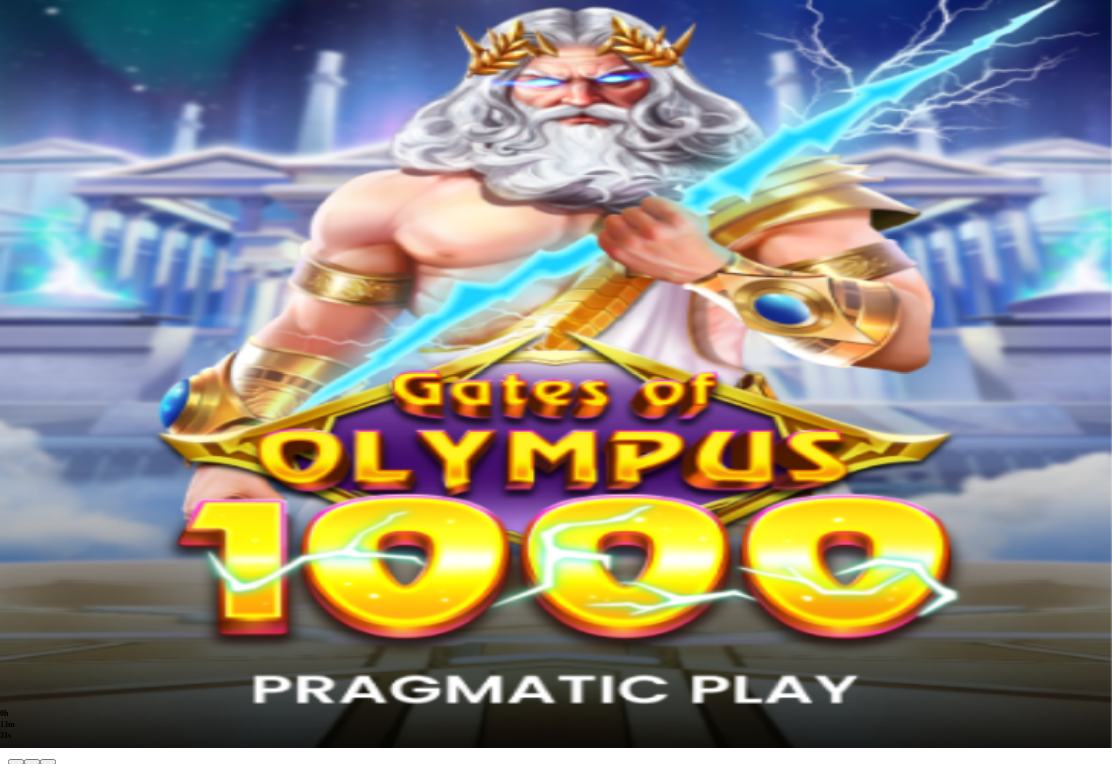 click at bounding box center (16, 762) 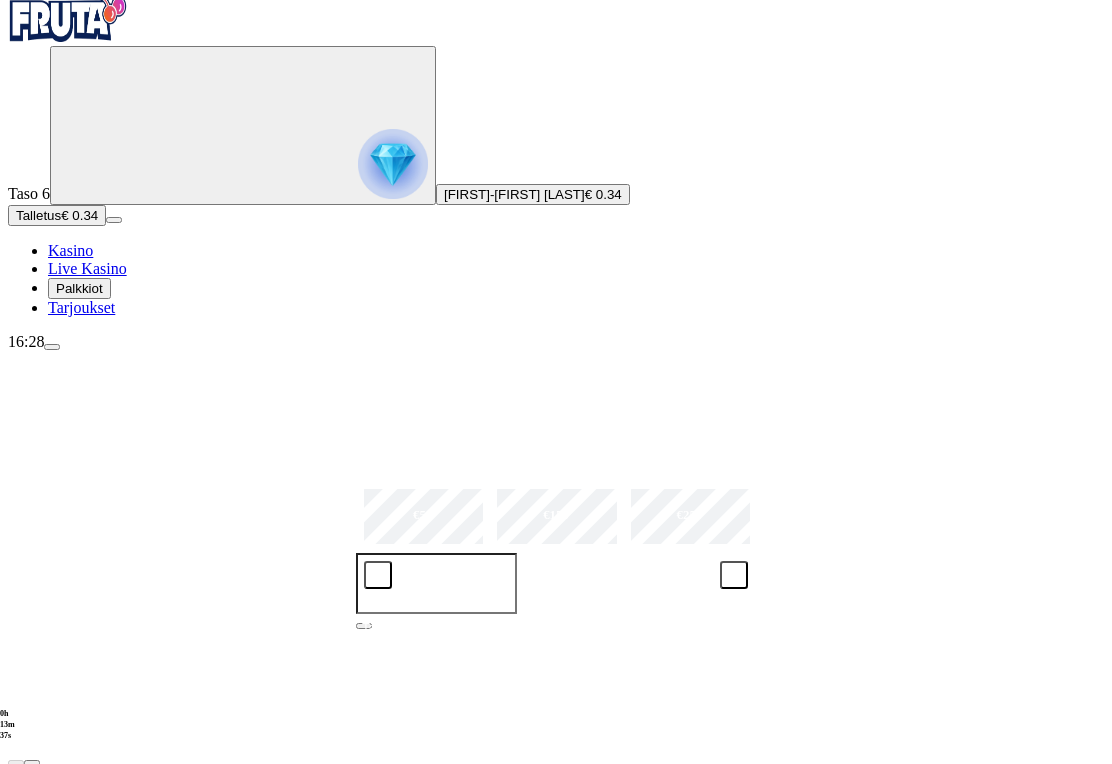 scroll, scrollTop: 0, scrollLeft: 0, axis: both 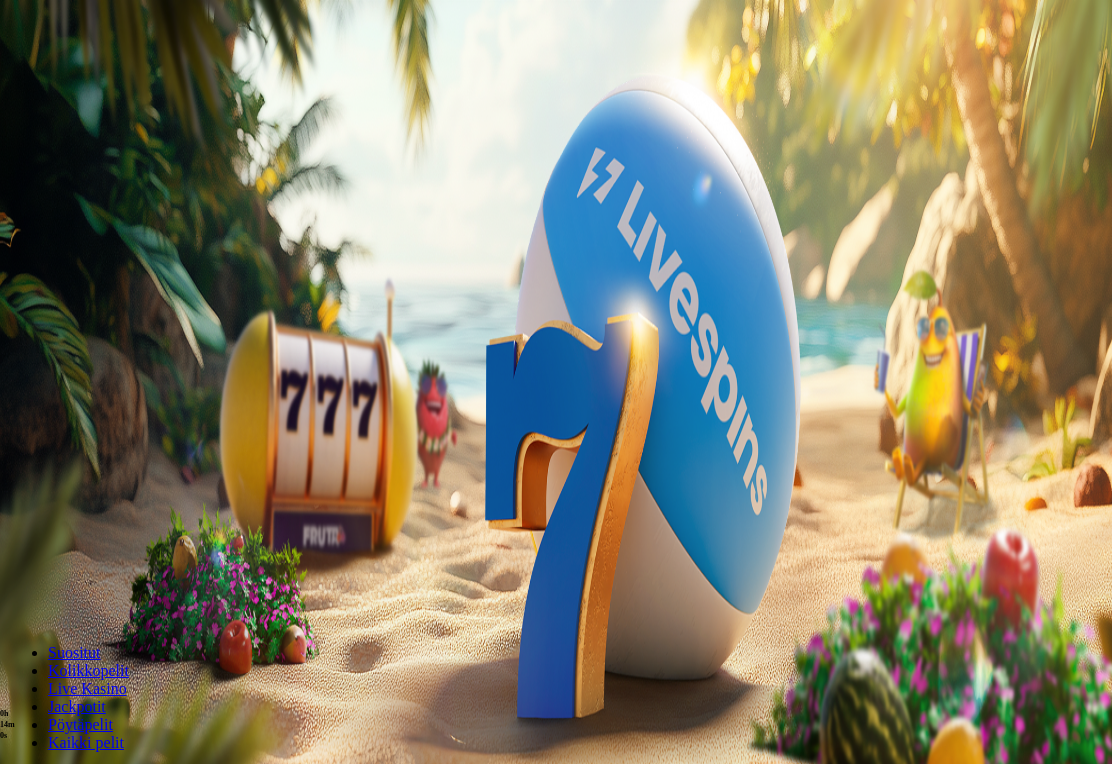 click on "Pelaa nyt" at bounding box center [77, 1004] 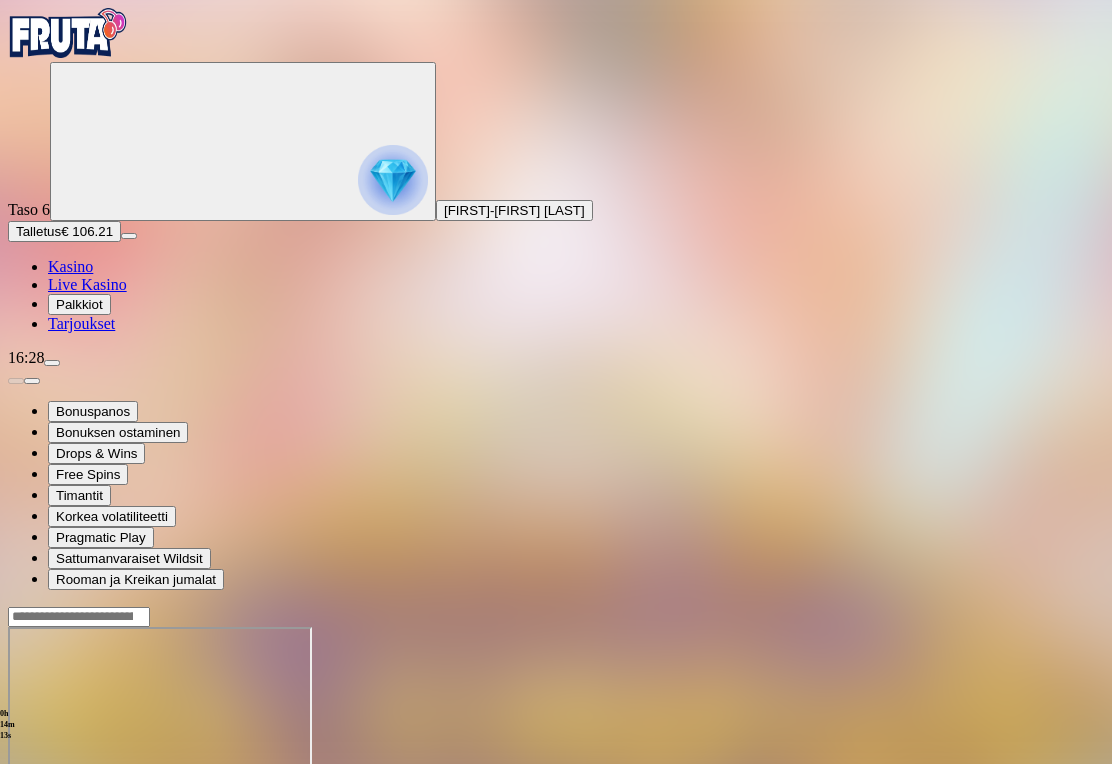 click at bounding box center [48, 799] 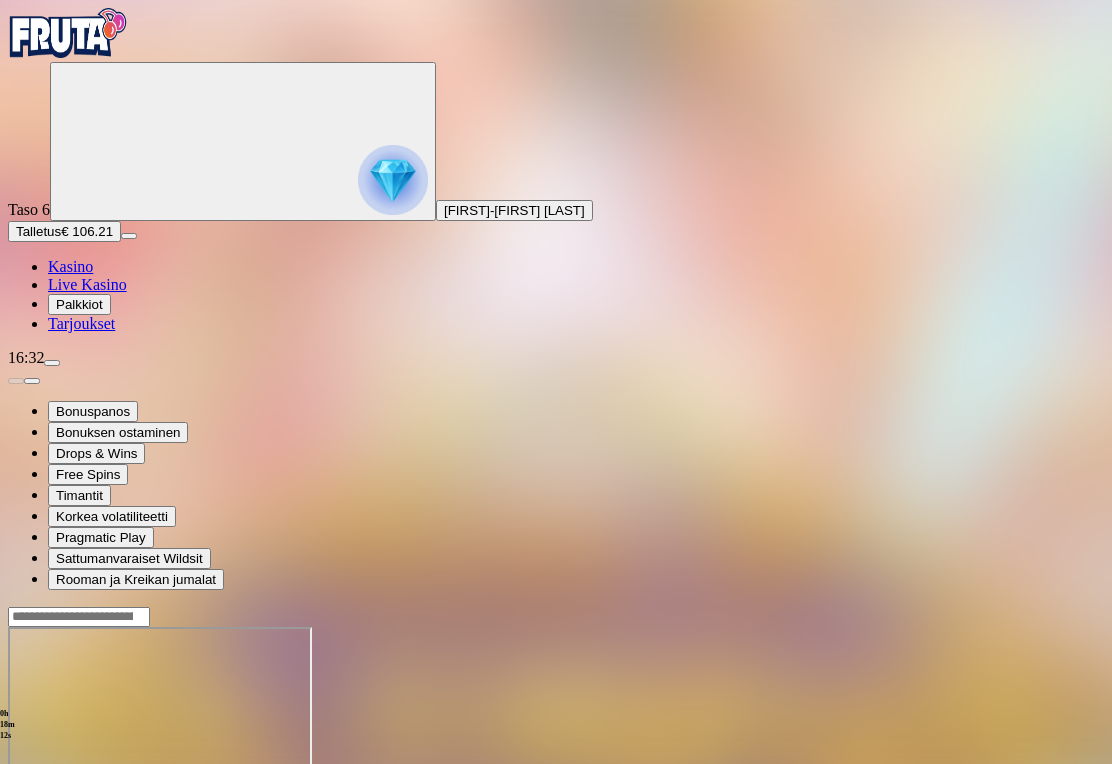 click at bounding box center [16, 799] 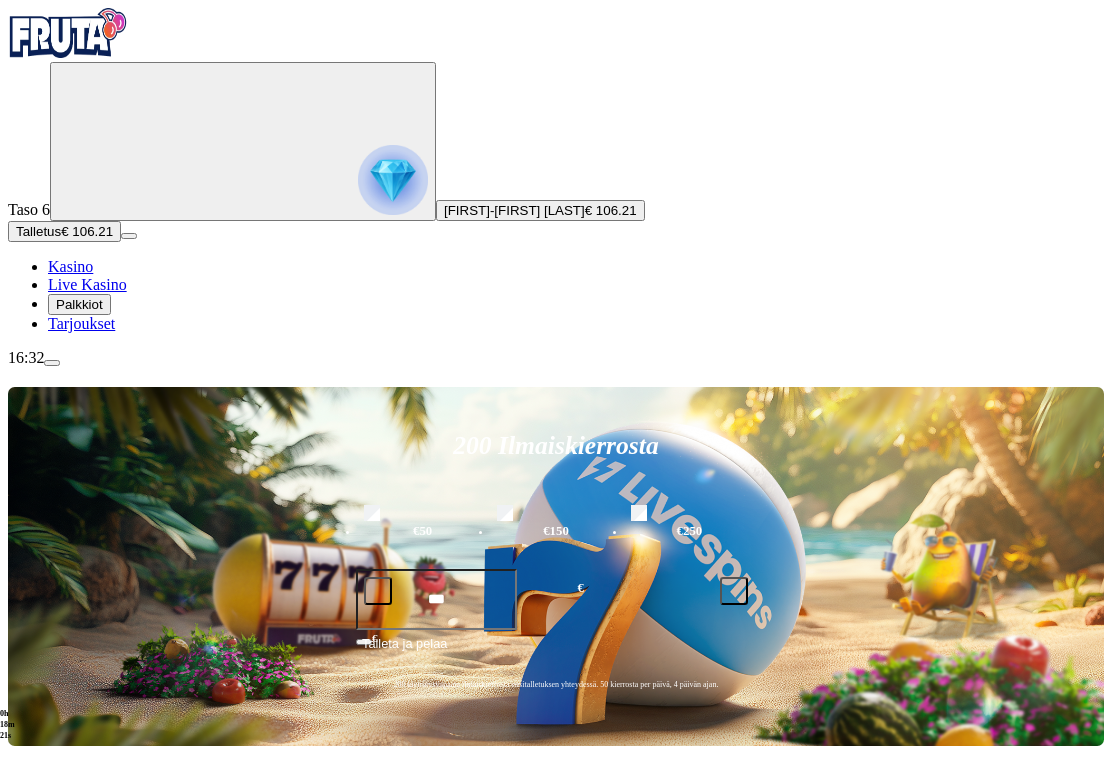 click at bounding box center (52, 363) 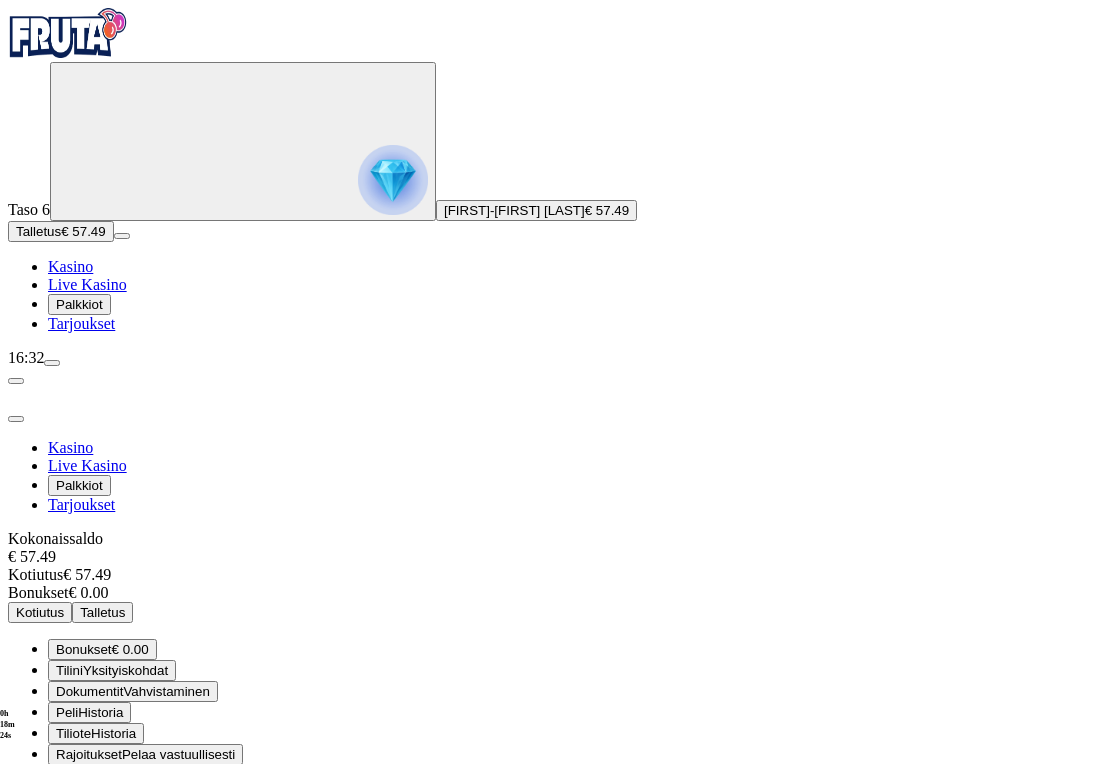 click on "Kotiutus" at bounding box center (40, 612) 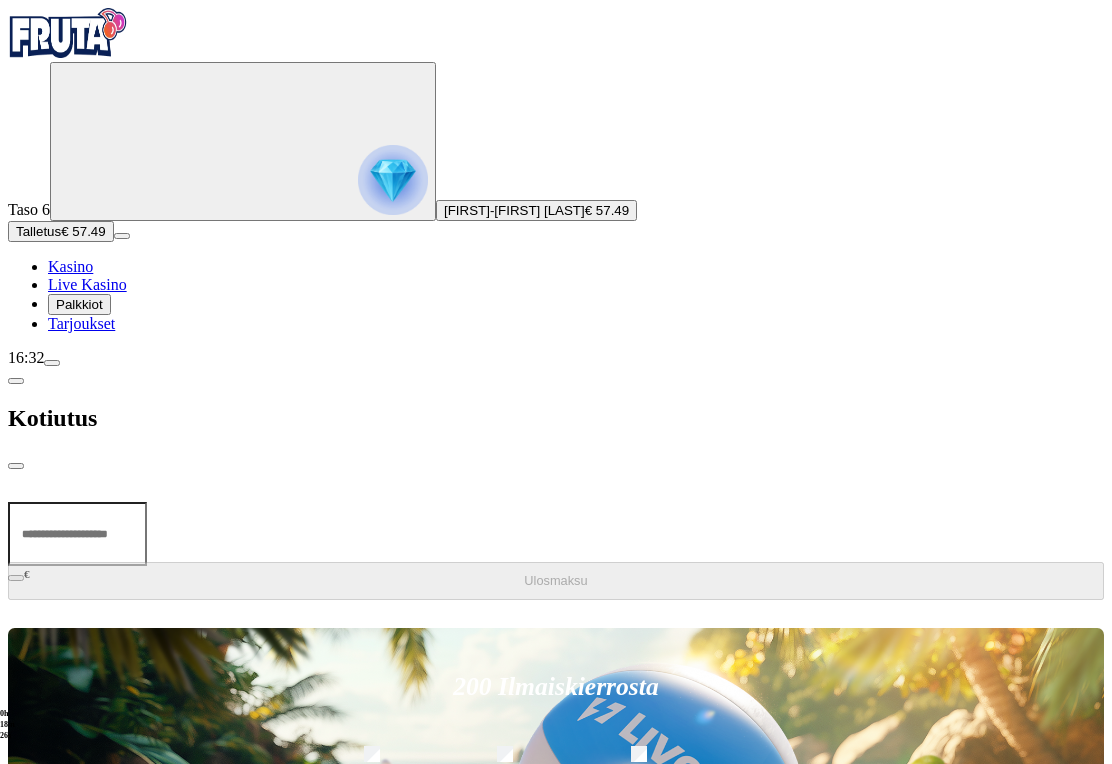 click at bounding box center [77, 534] 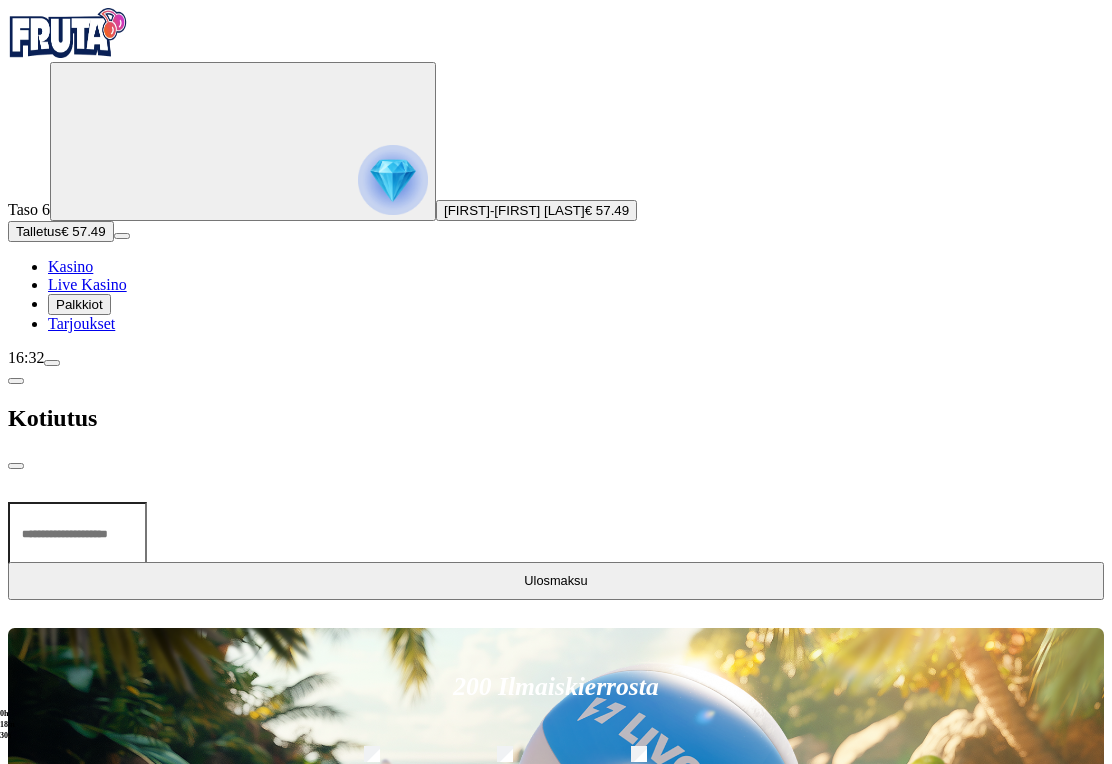 type on "**" 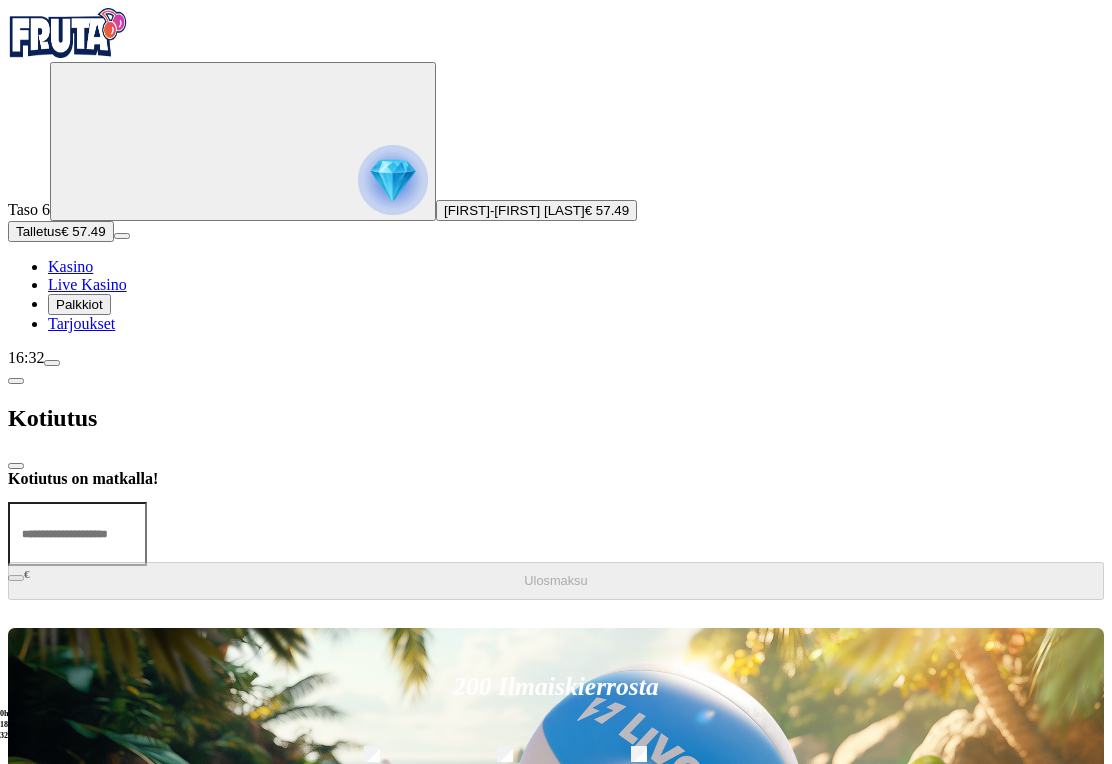 click at bounding box center [16, 466] 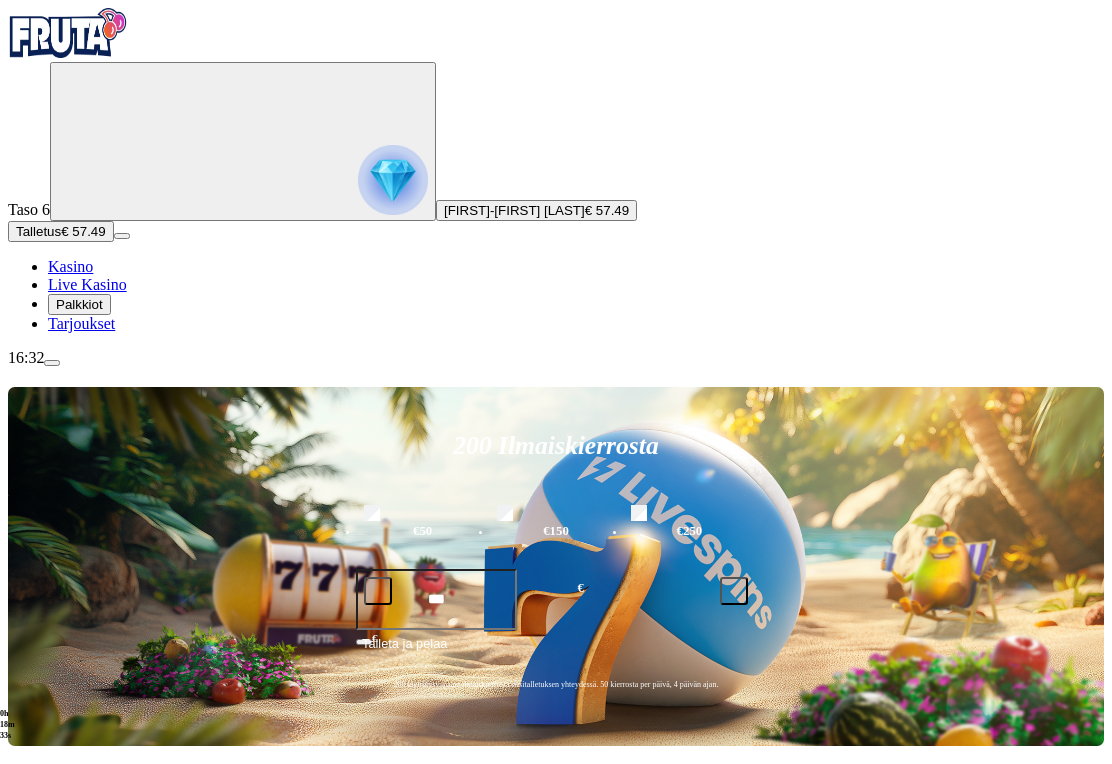 click at bounding box center (52, 363) 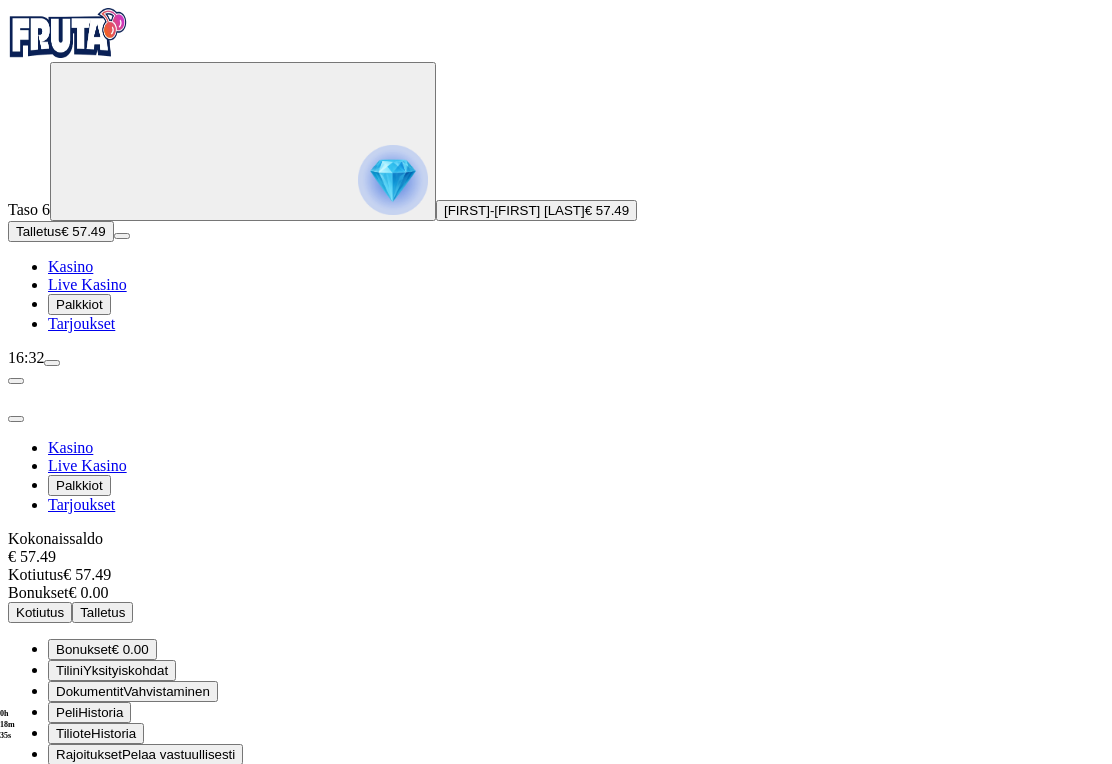 click on "Kirjaudu ulos" at bounding box center (54, 854) 